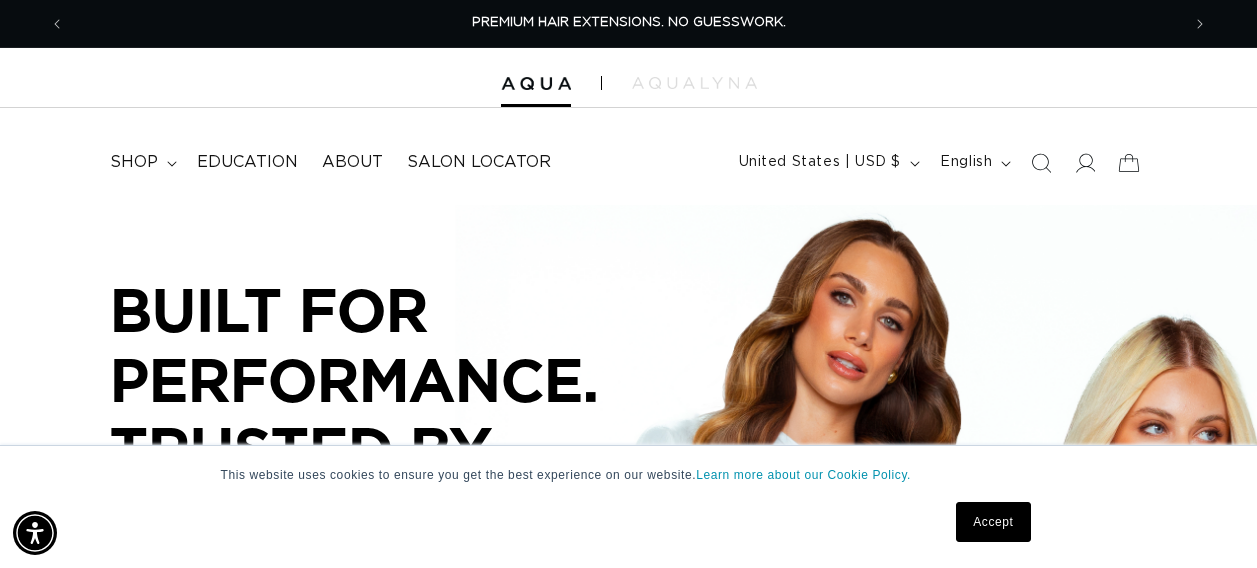 scroll, scrollTop: 0, scrollLeft: 0, axis: both 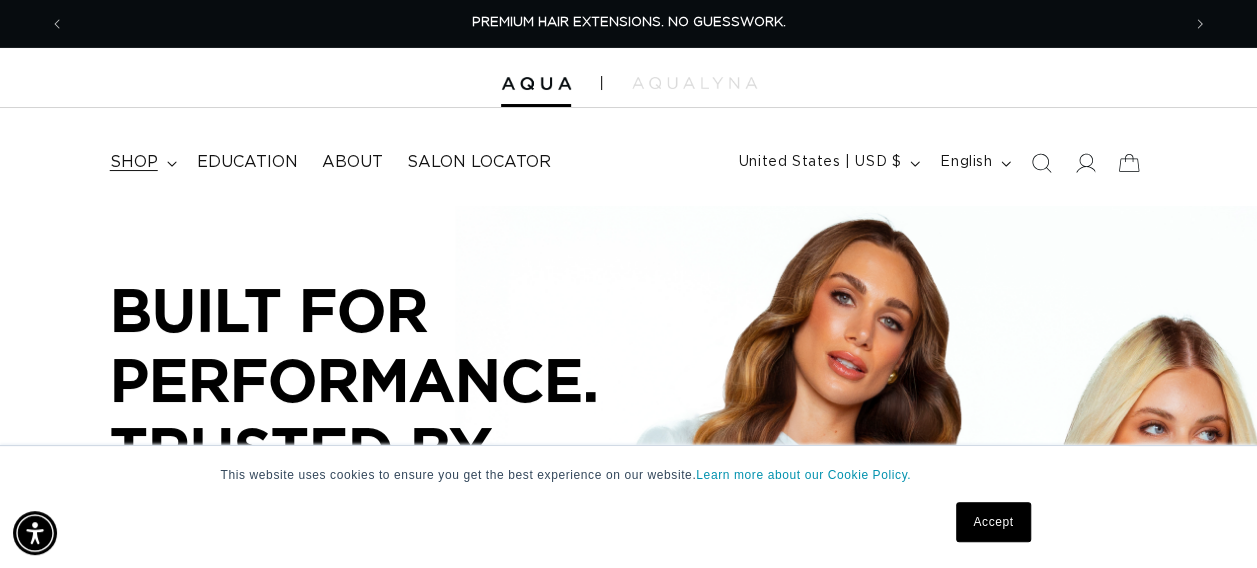 click 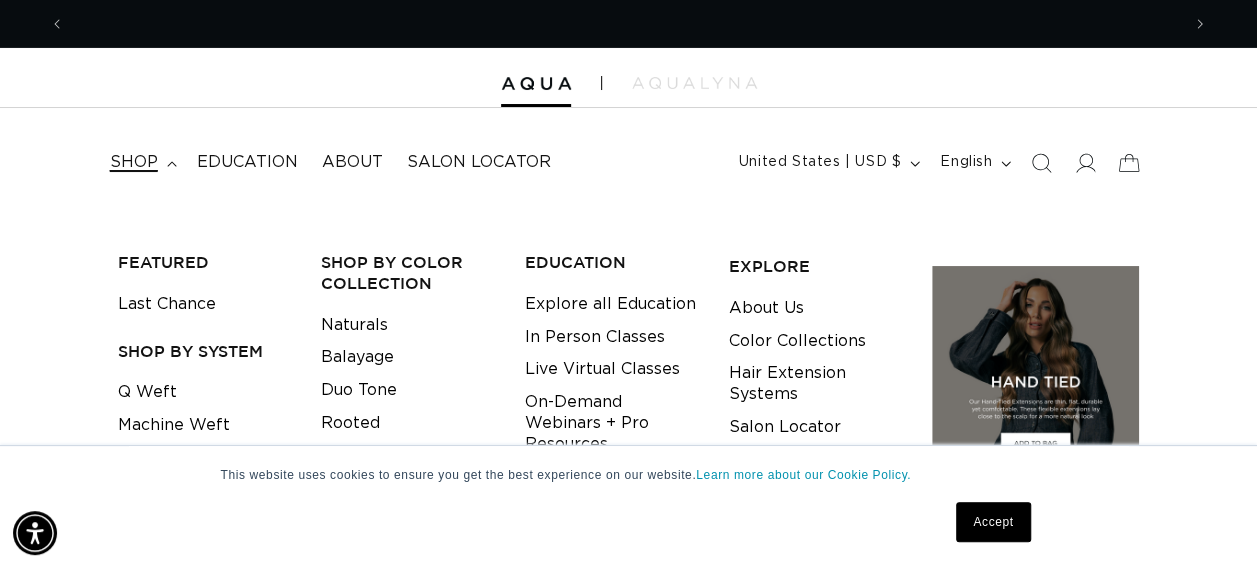 scroll, scrollTop: 0, scrollLeft: 2229, axis: horizontal 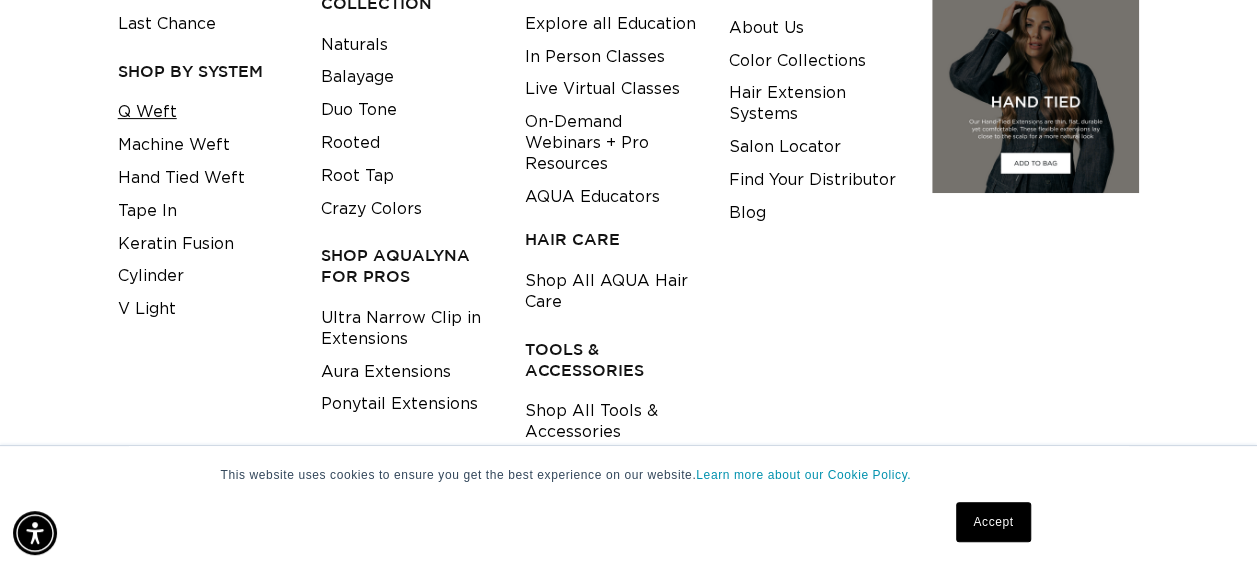 click on "Q Weft" at bounding box center [147, 112] 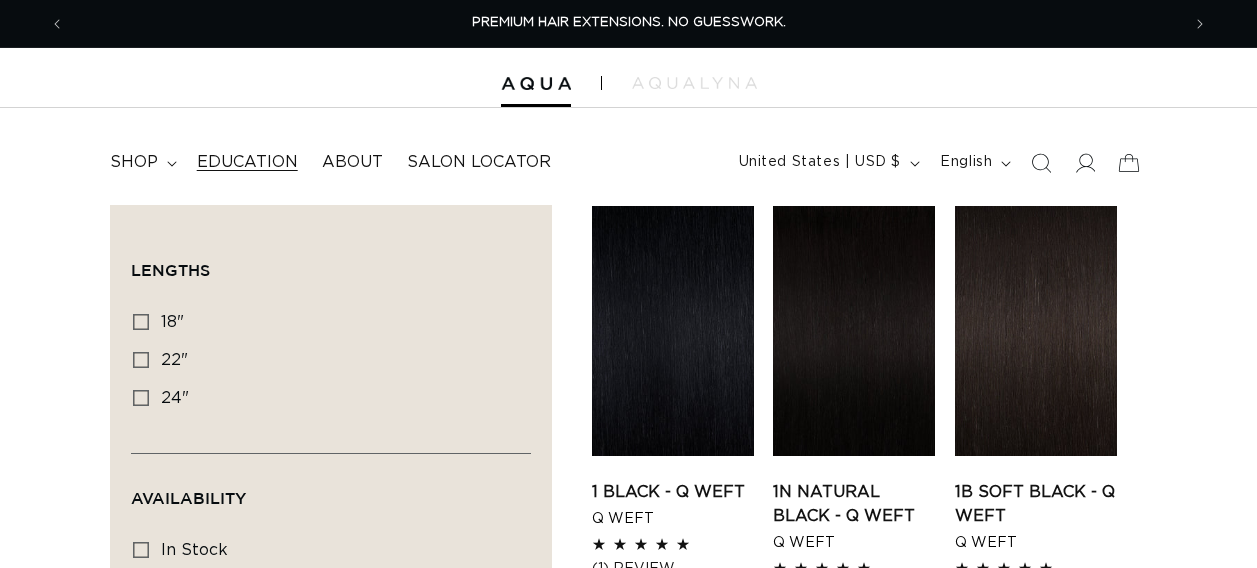 scroll, scrollTop: 0, scrollLeft: 0, axis: both 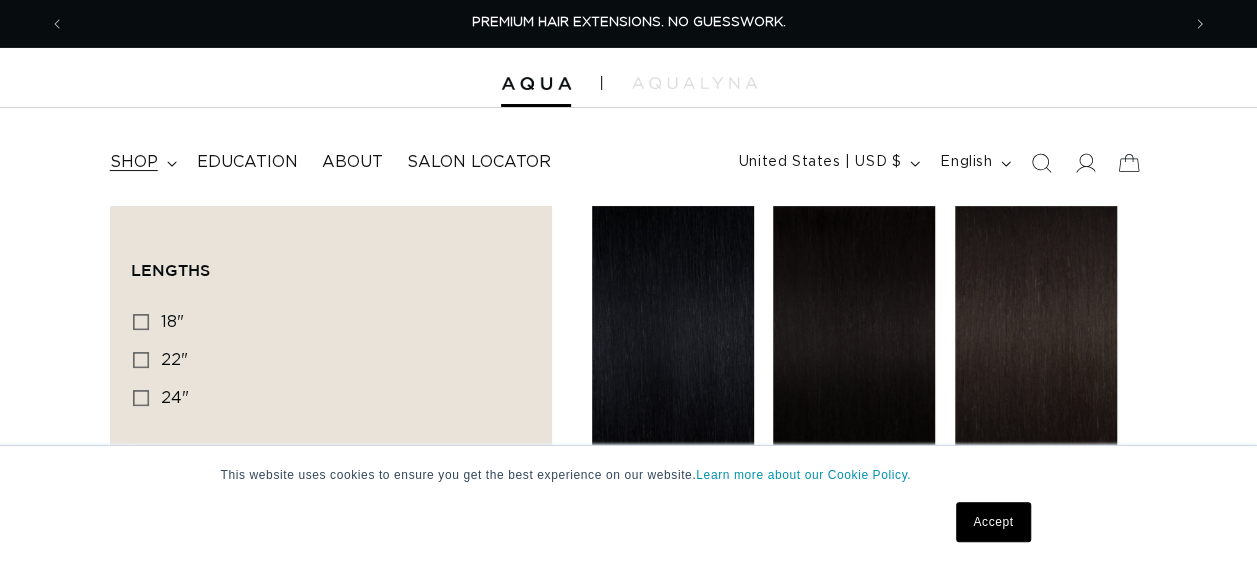 click 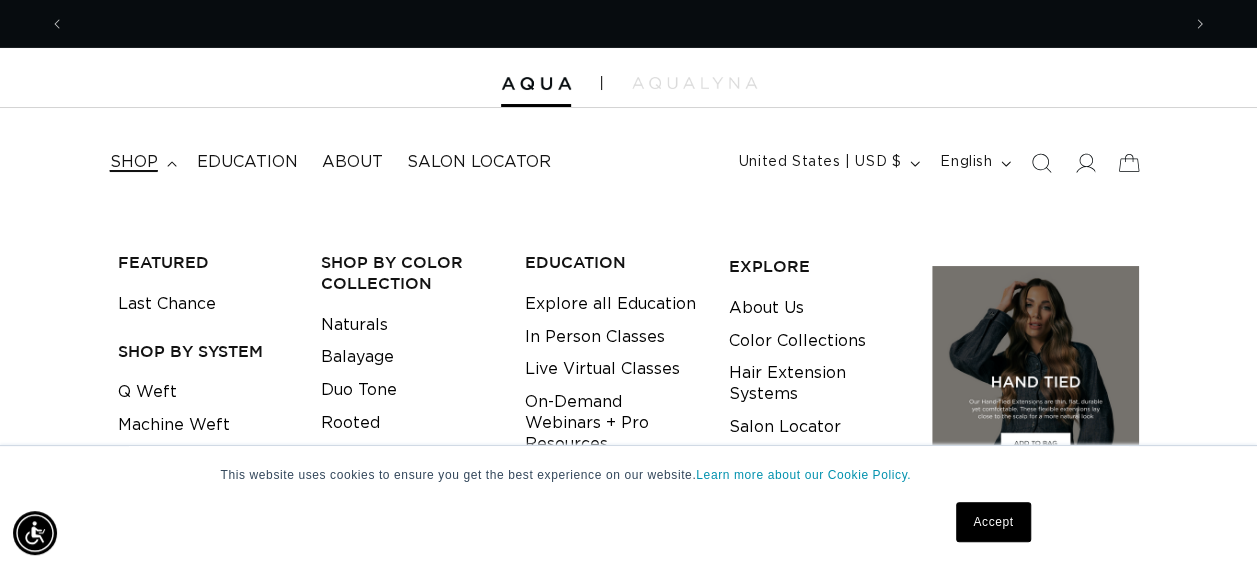 scroll, scrollTop: 0, scrollLeft: 1114, axis: horizontal 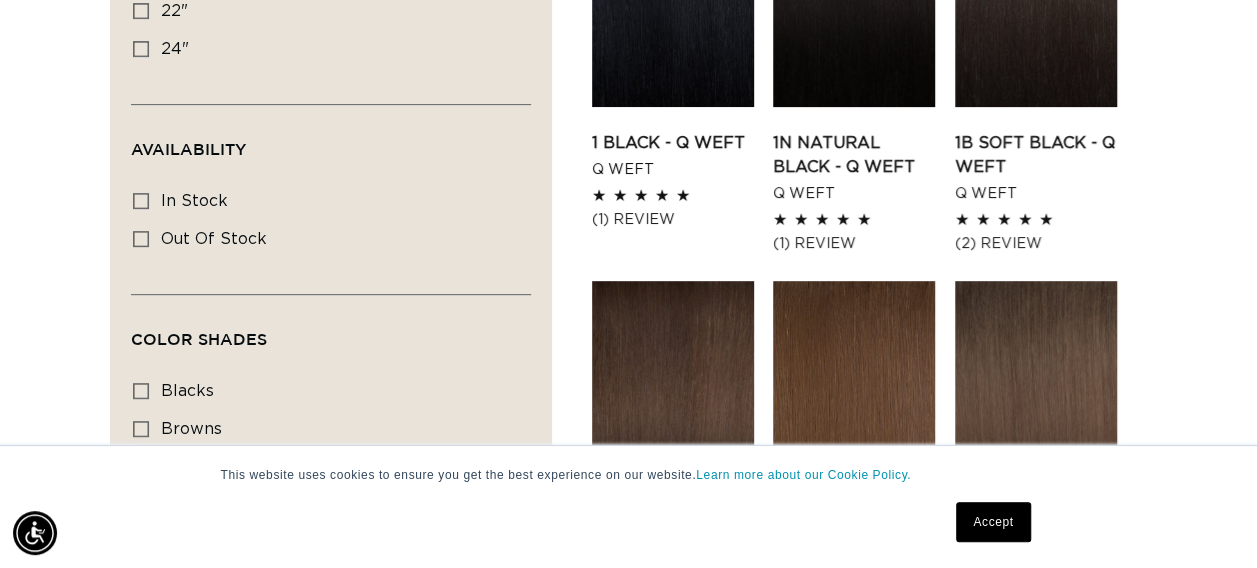 click on "This website uses cookies to ensure you get the best experience on our website.  Learn more about our Cookie Policy.
Accept" at bounding box center [628, 506] 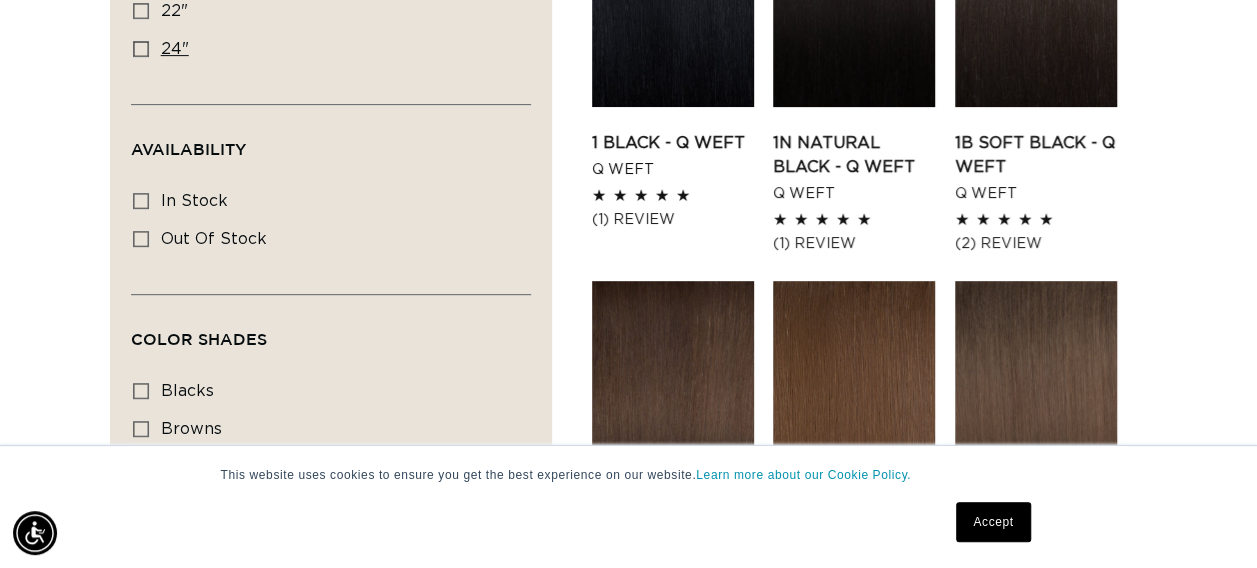 click on "24"
24" (5 products)" at bounding box center [325, 50] 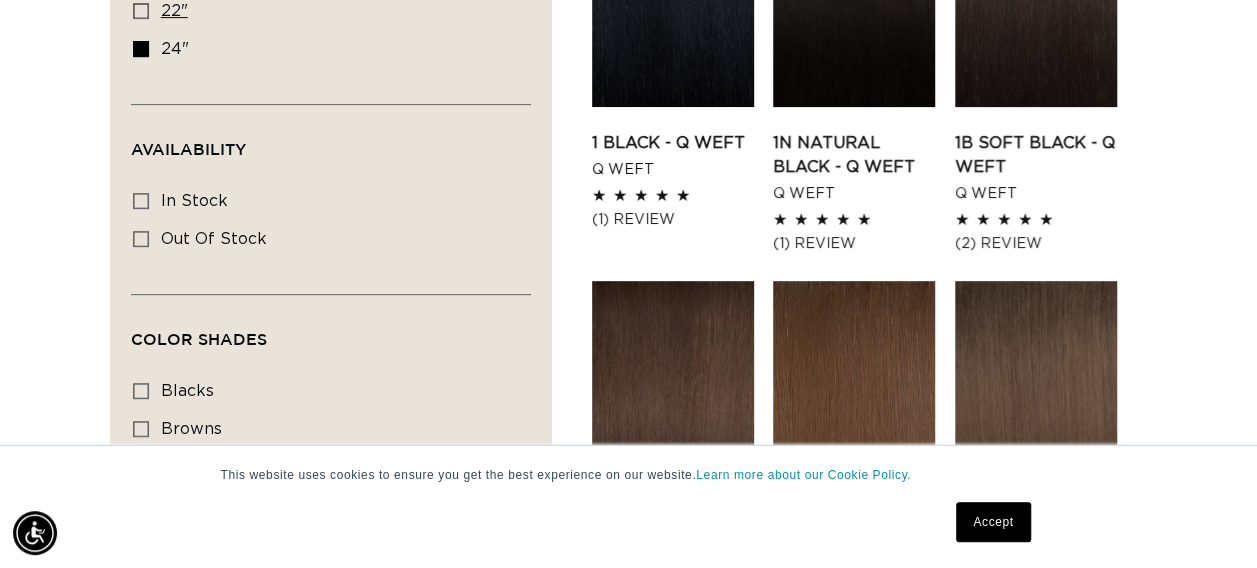 scroll, scrollTop: 0, scrollLeft: 2229, axis: horizontal 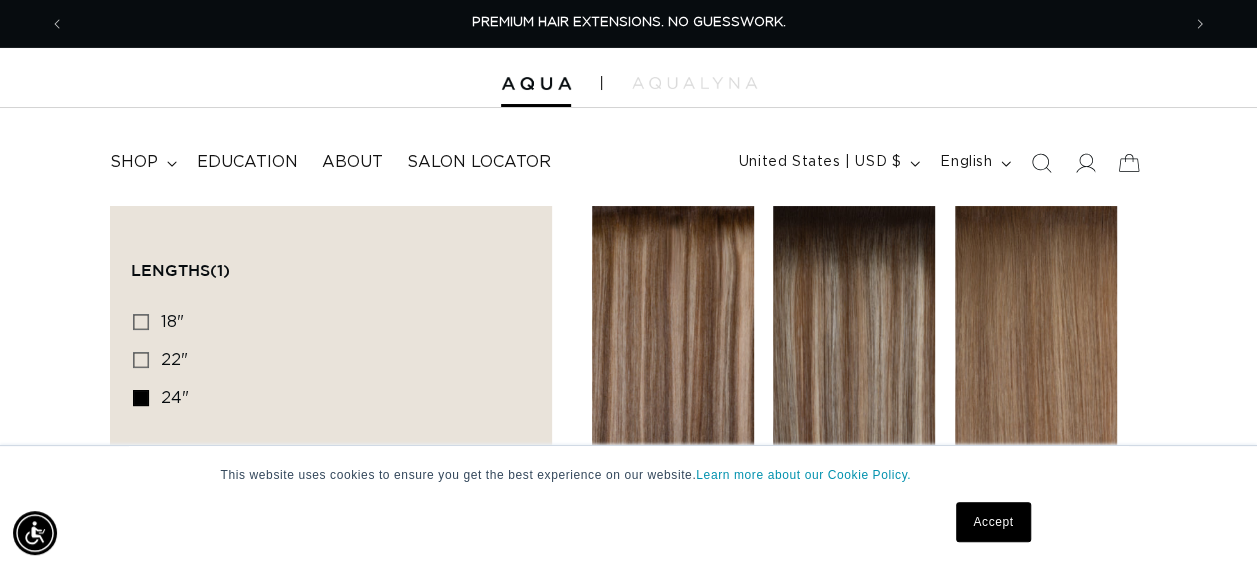 click on "Como Root Tap - Q Weft" at bounding box center [673, 504] 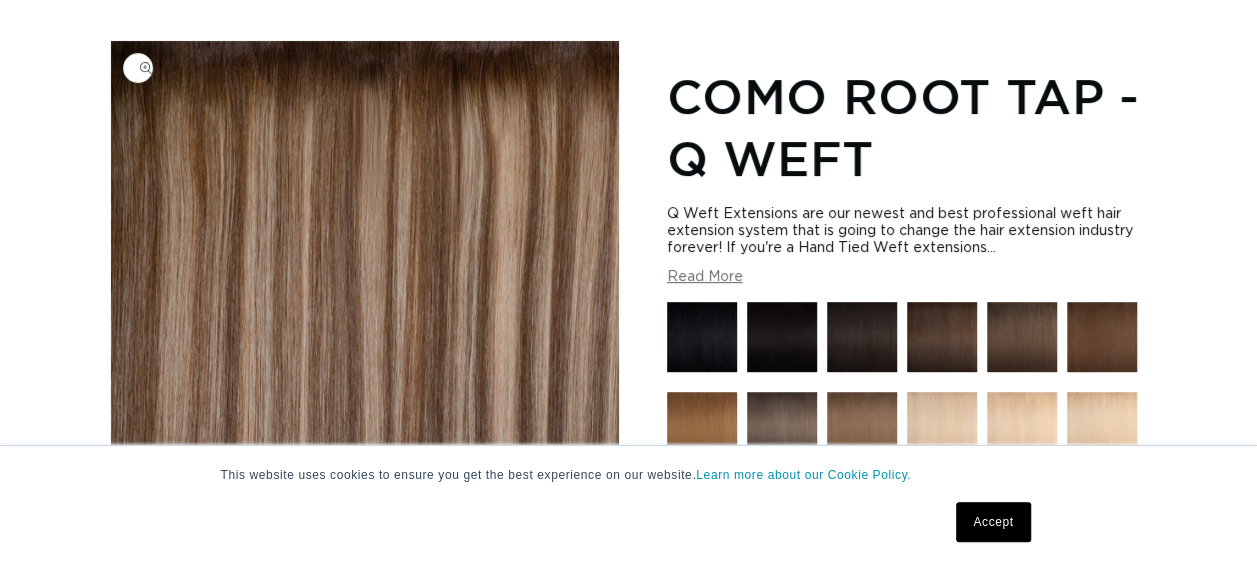 scroll, scrollTop: 236, scrollLeft: 0, axis: vertical 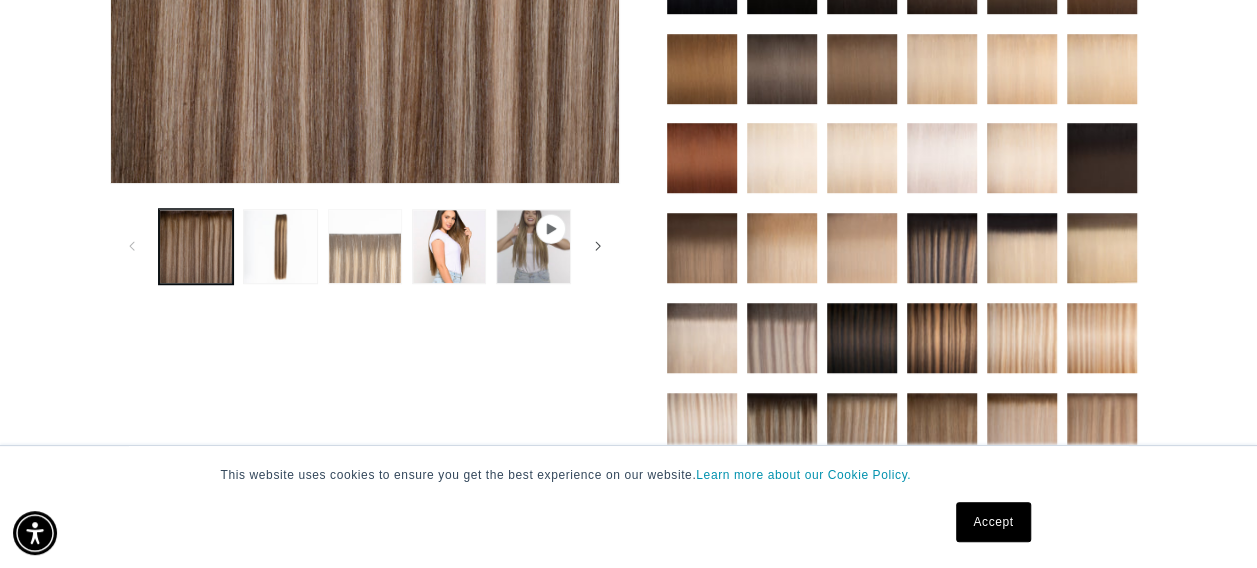 click at bounding box center (365, 246) 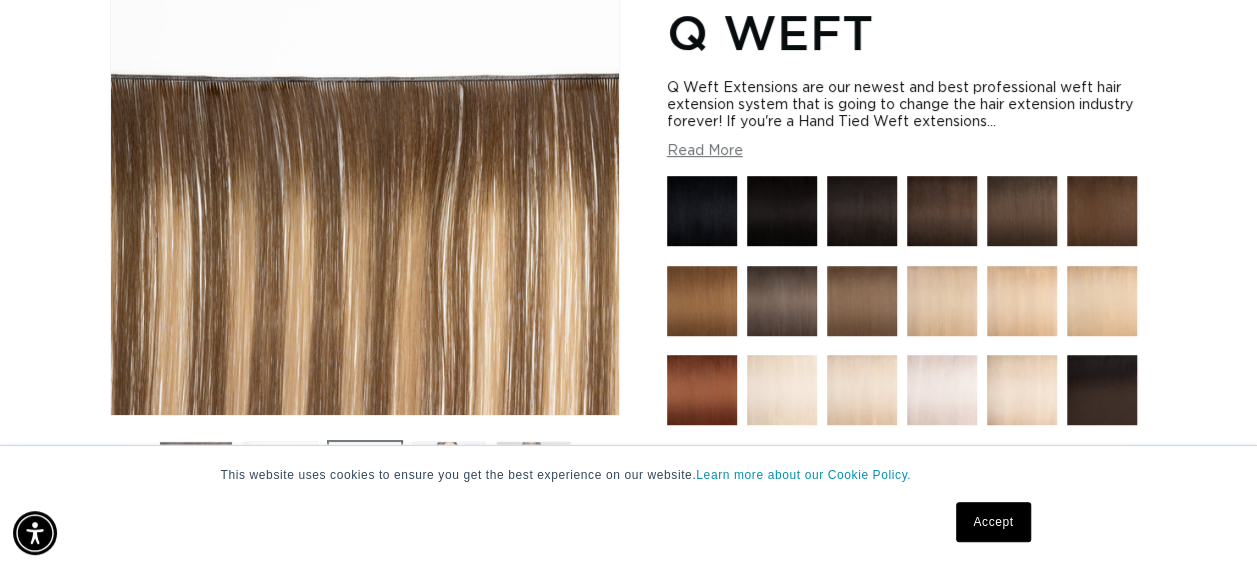 scroll, scrollTop: 276, scrollLeft: 0, axis: vertical 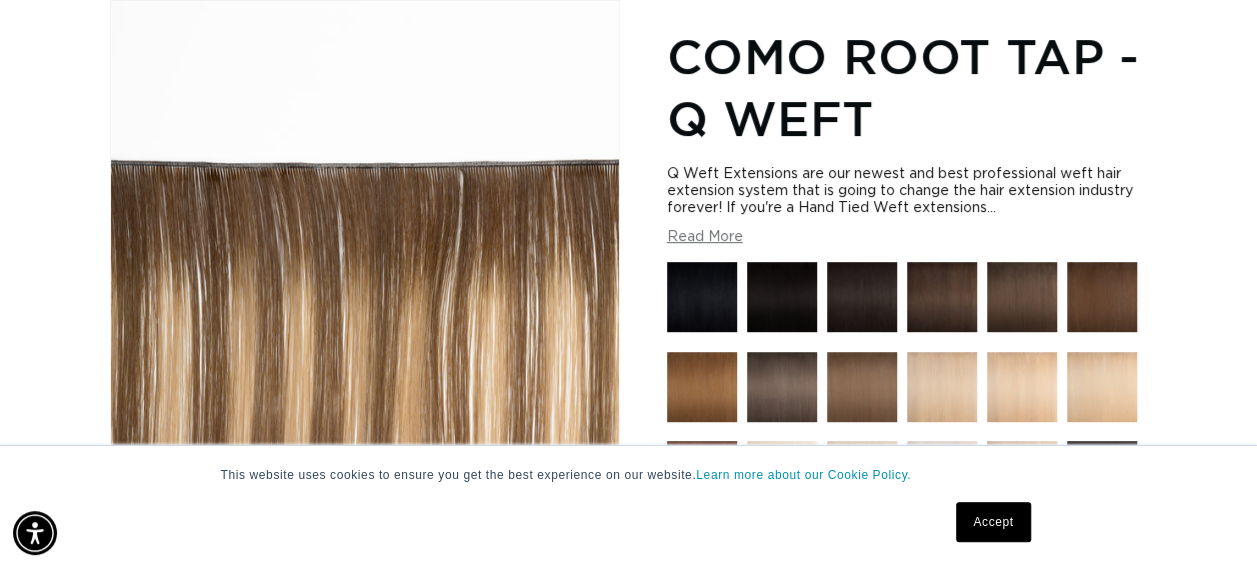 click on "Read More" at bounding box center (705, 237) 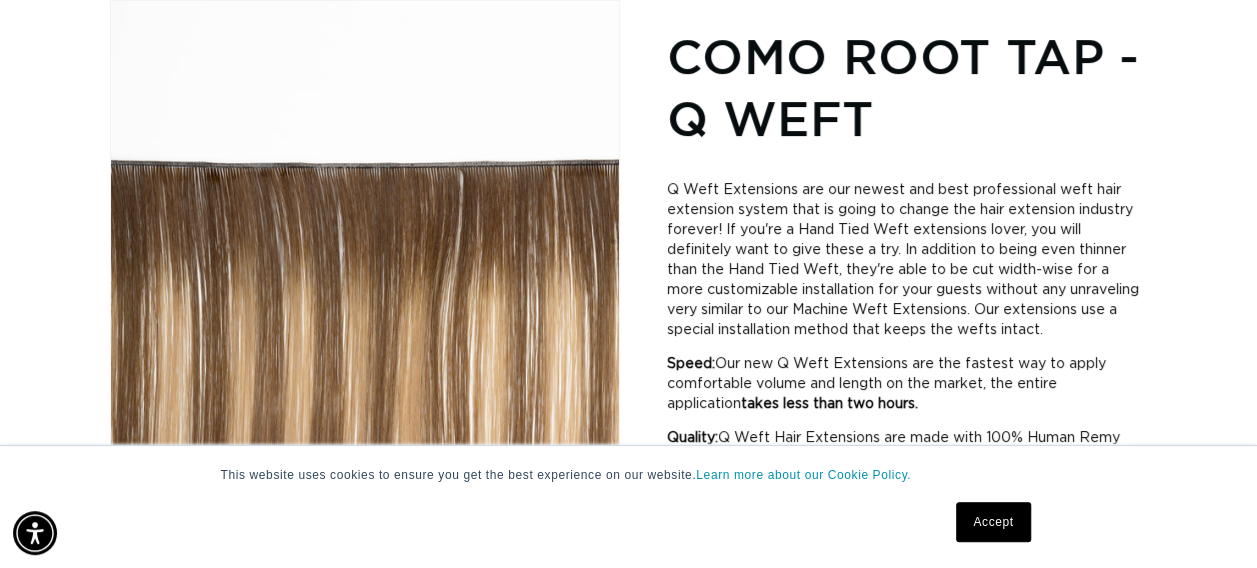 scroll, scrollTop: 0, scrollLeft: 1114, axis: horizontal 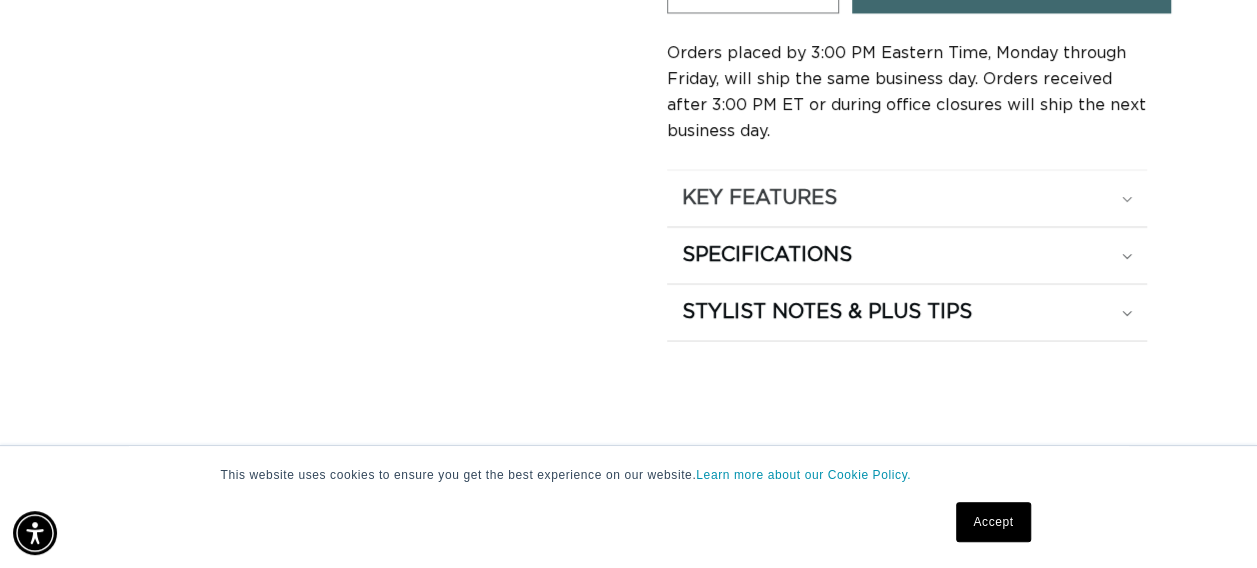 click 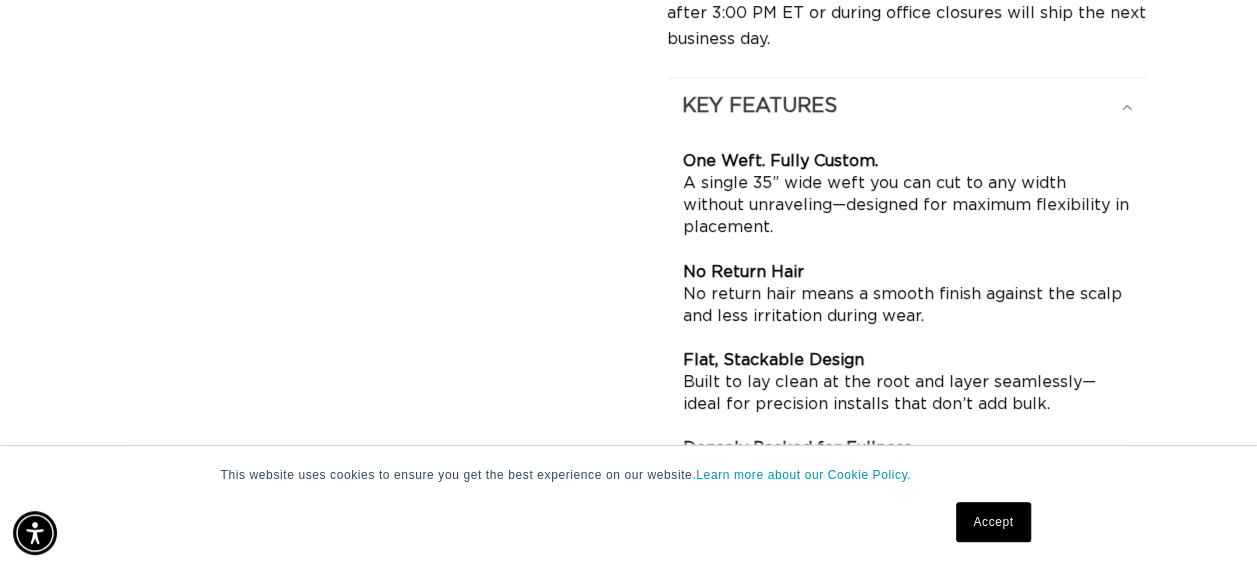 scroll, scrollTop: 1961, scrollLeft: 0, axis: vertical 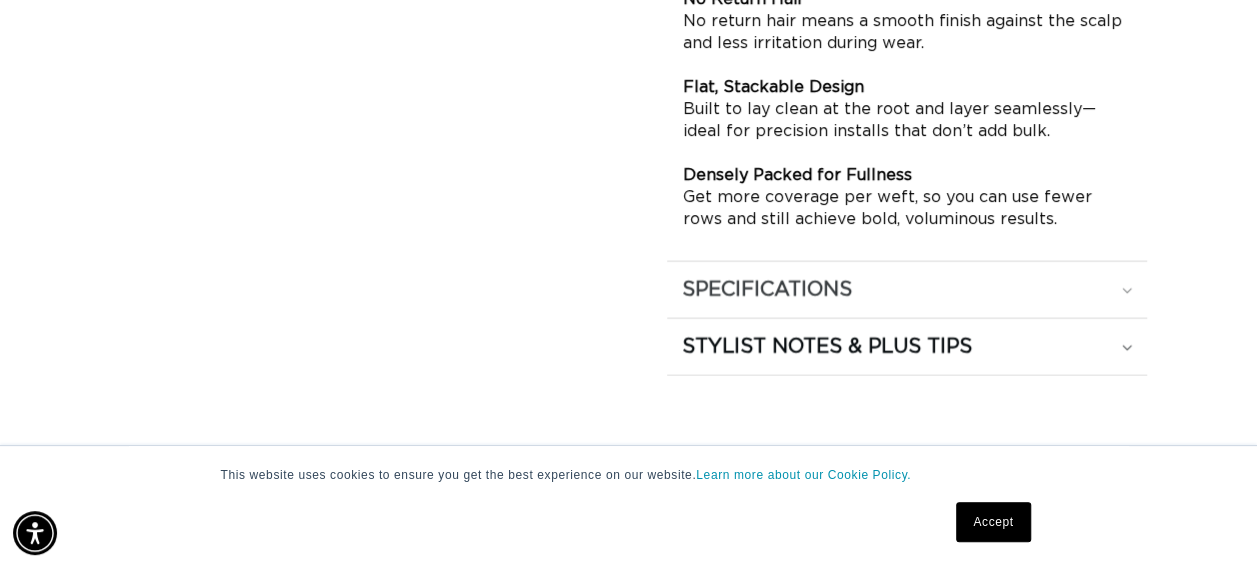 click 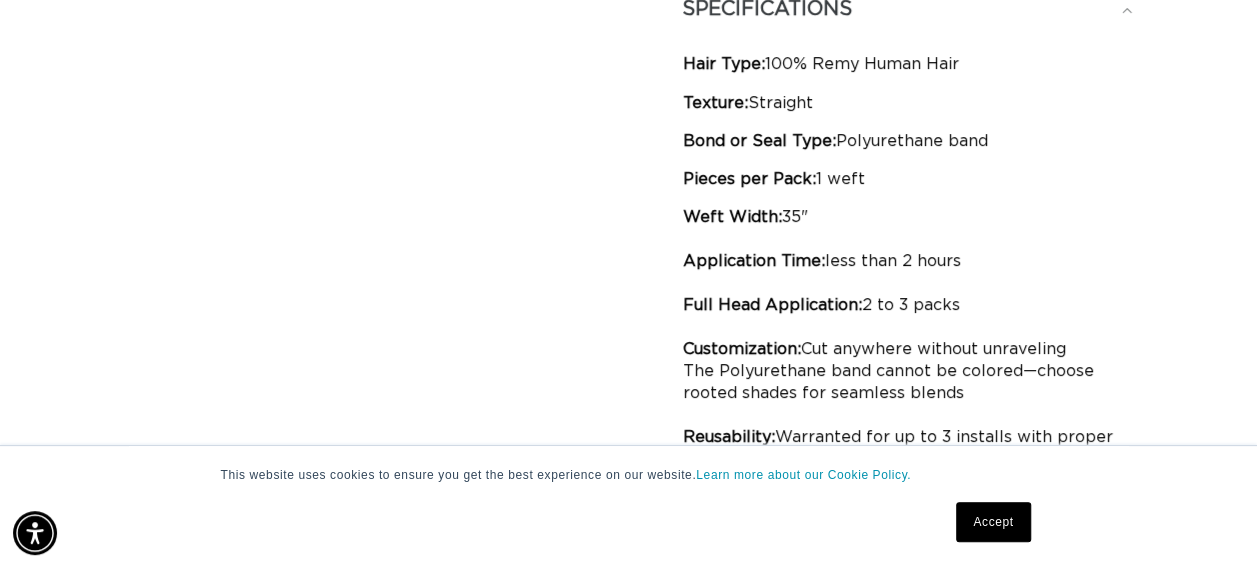 scroll, scrollTop: 2102, scrollLeft: 0, axis: vertical 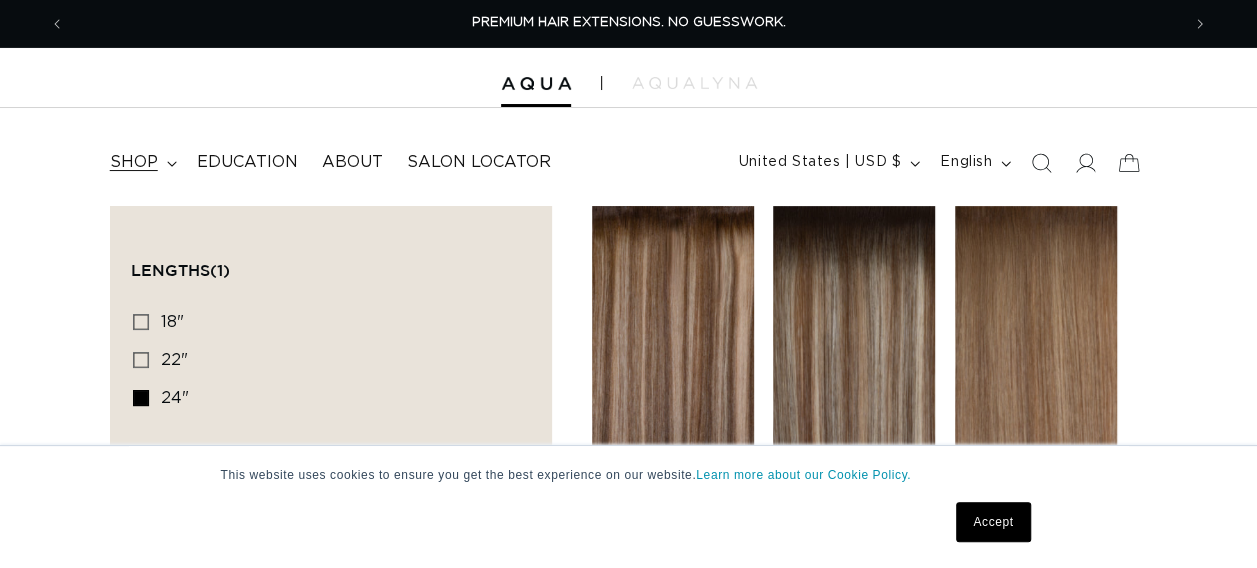 click on "shop" at bounding box center (141, 162) 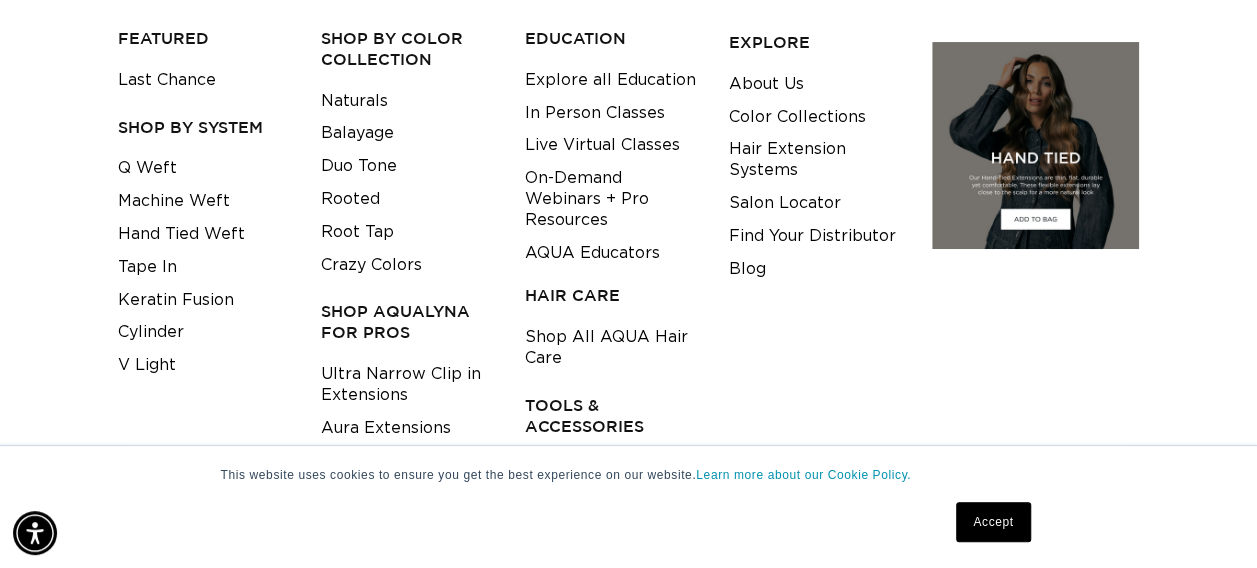 scroll, scrollTop: 228, scrollLeft: 0, axis: vertical 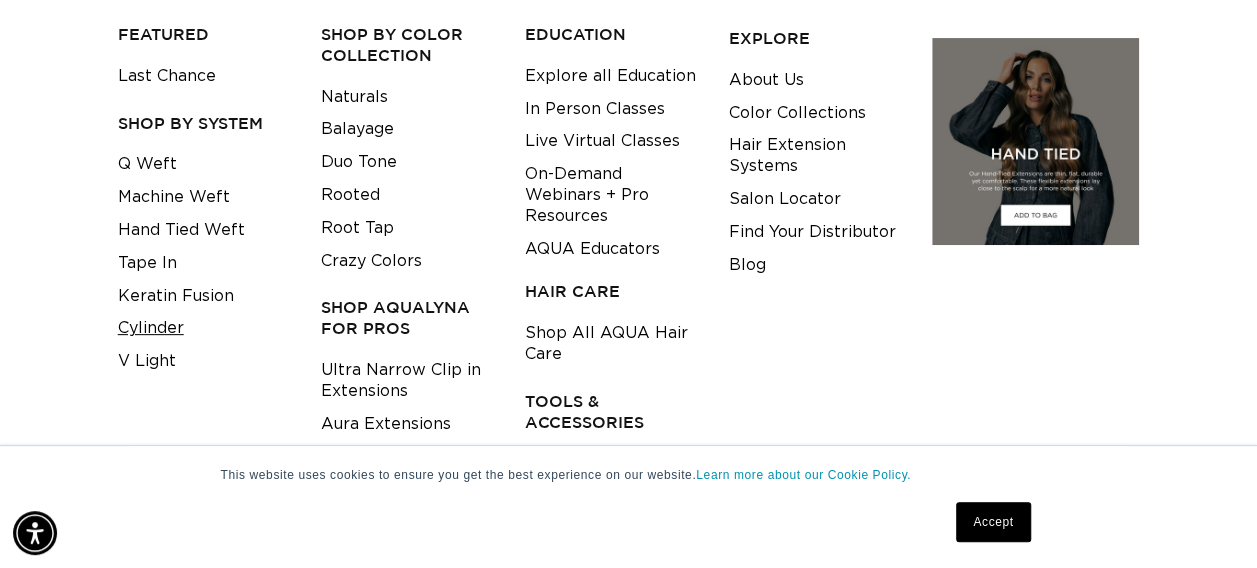 click on "Cylinder" at bounding box center [151, 328] 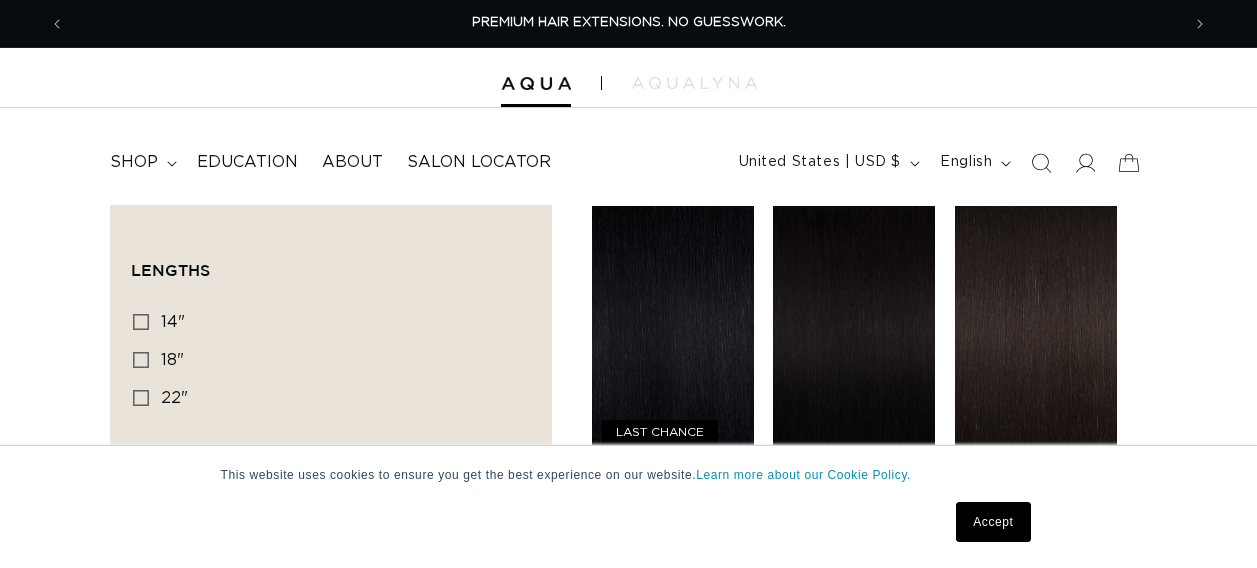 scroll, scrollTop: 0, scrollLeft: 0, axis: both 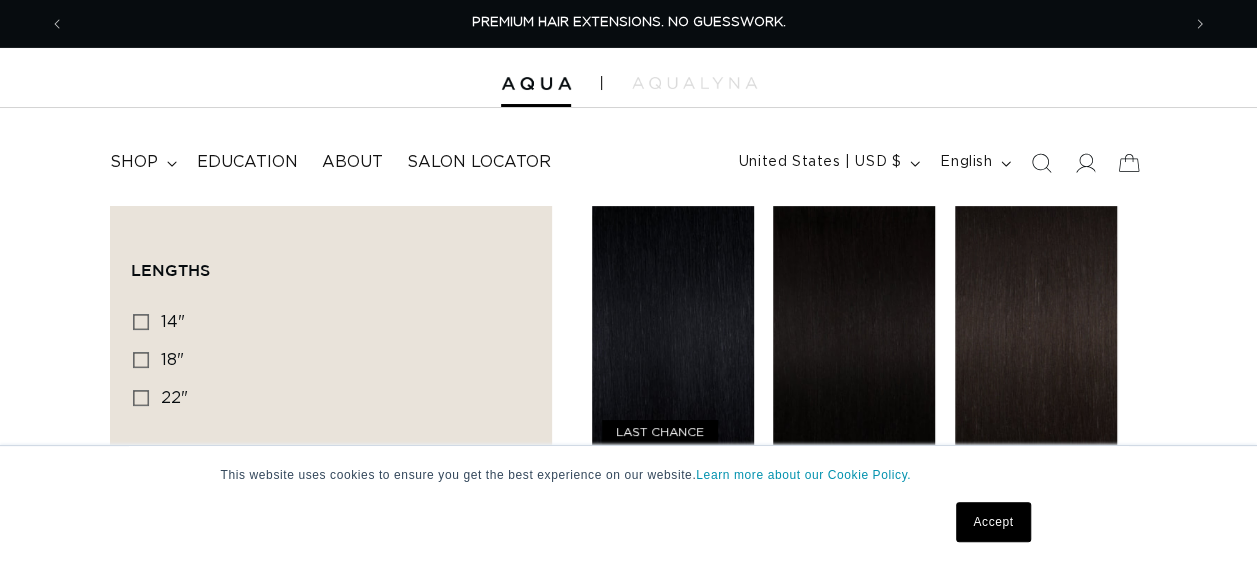 click on "1 Black - Cylinder" at bounding box center [673, 504] 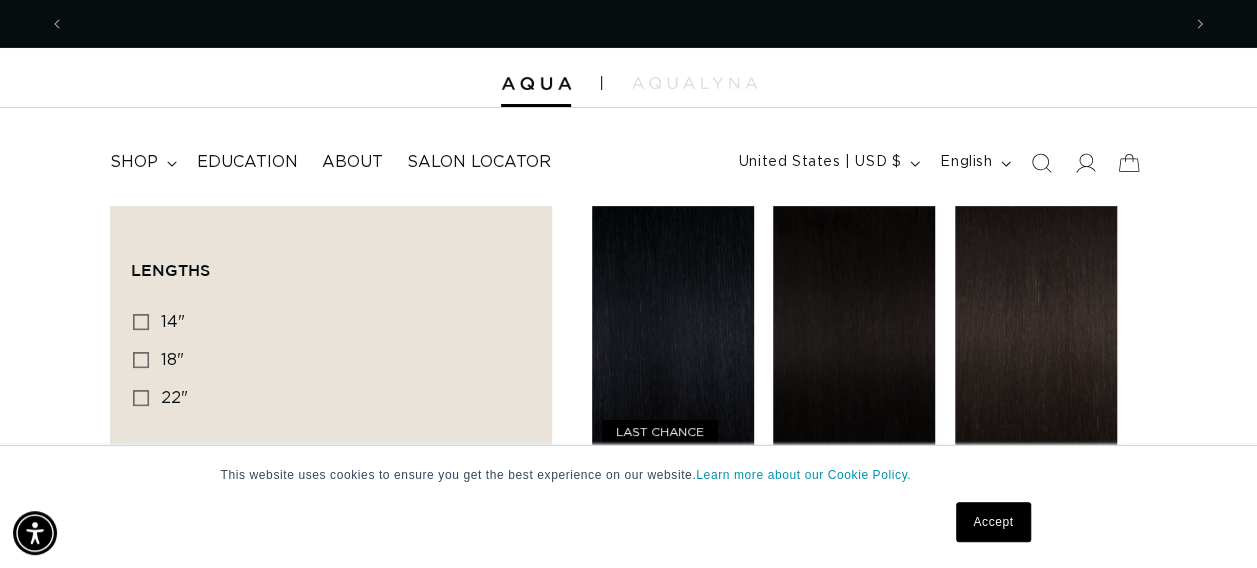 scroll, scrollTop: 0, scrollLeft: 1114, axis: horizontal 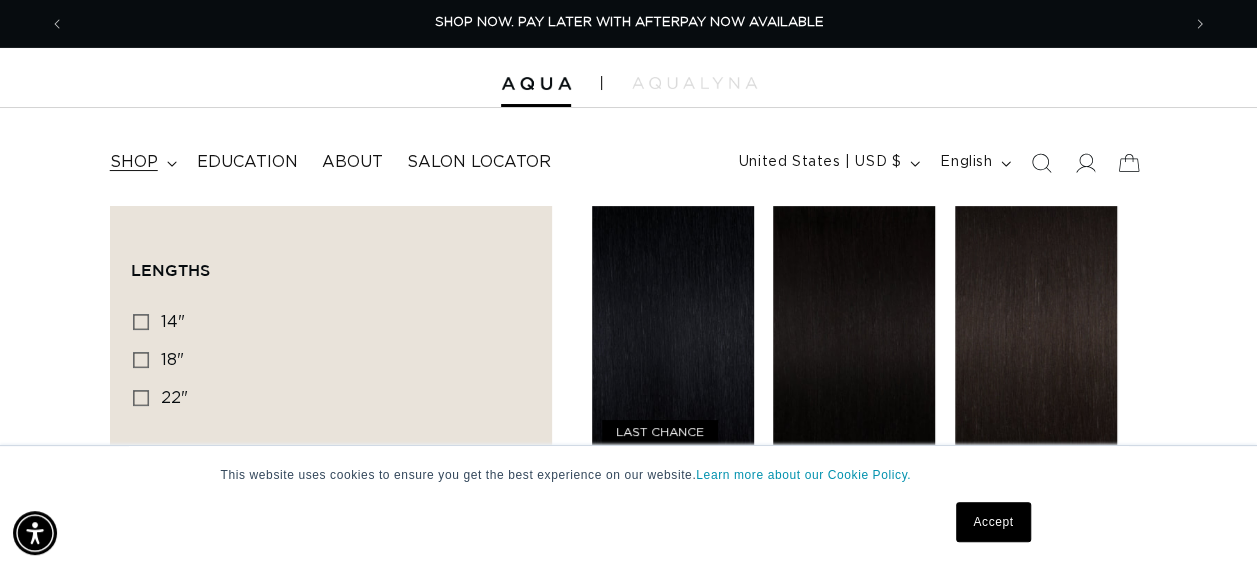 click on "shop" at bounding box center (134, 162) 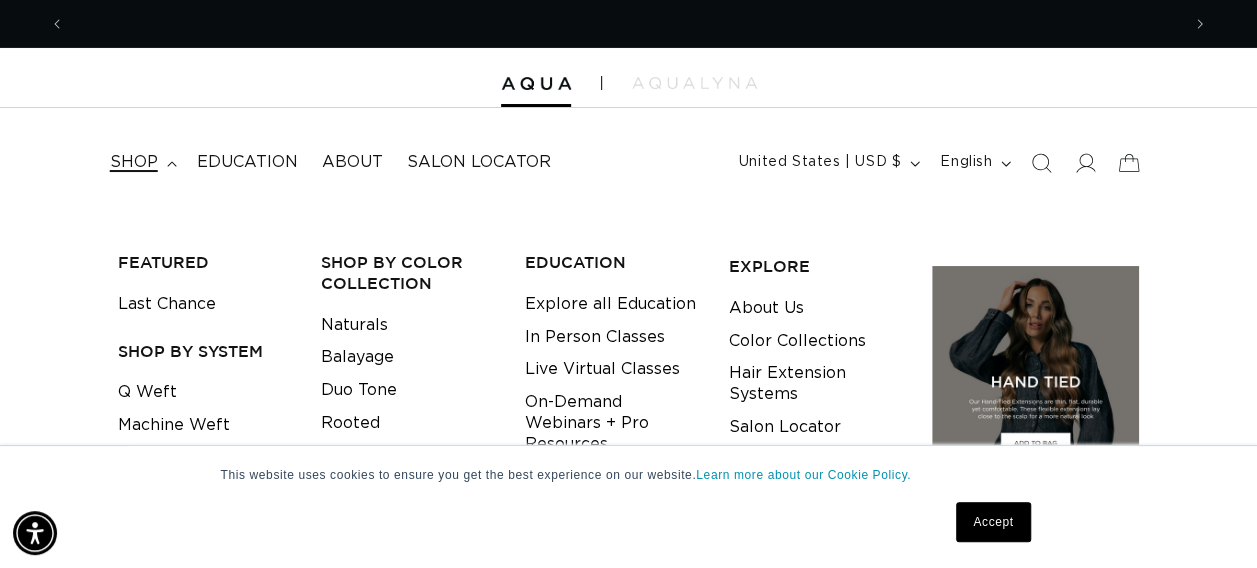 scroll, scrollTop: 0, scrollLeft: 2229, axis: horizontal 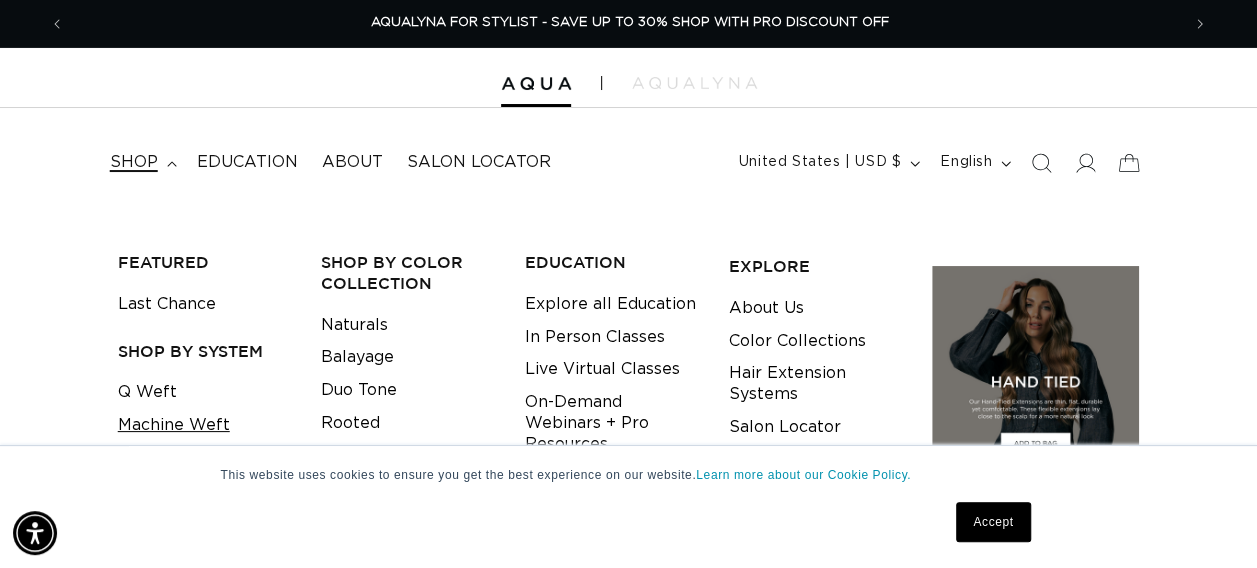 click on "Machine Weft" at bounding box center [174, 425] 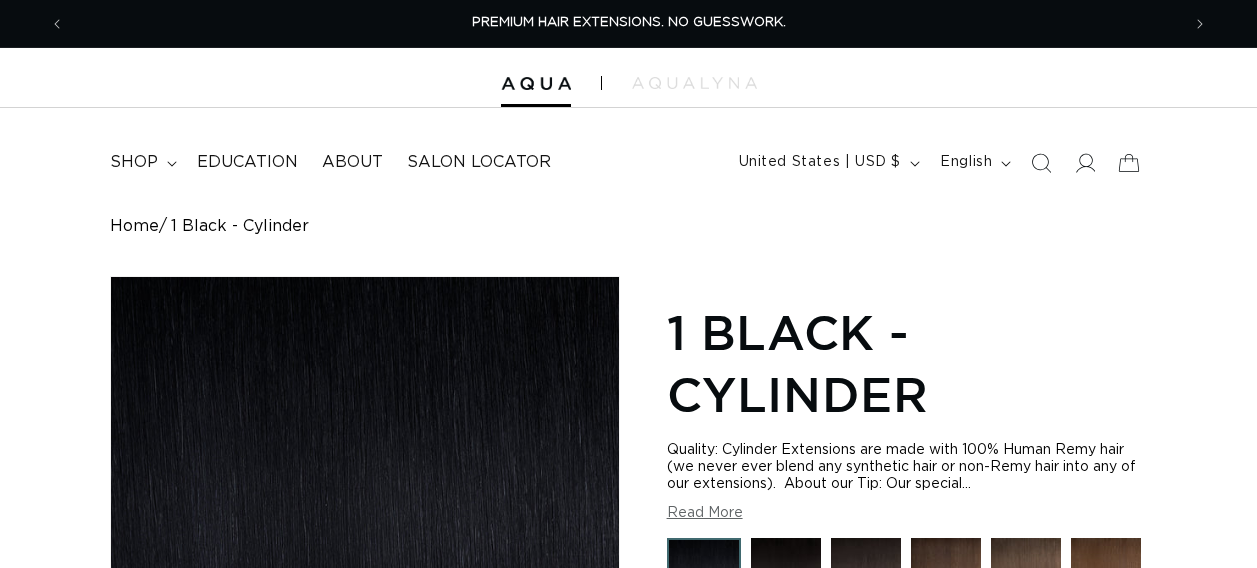scroll, scrollTop: 0, scrollLeft: 0, axis: both 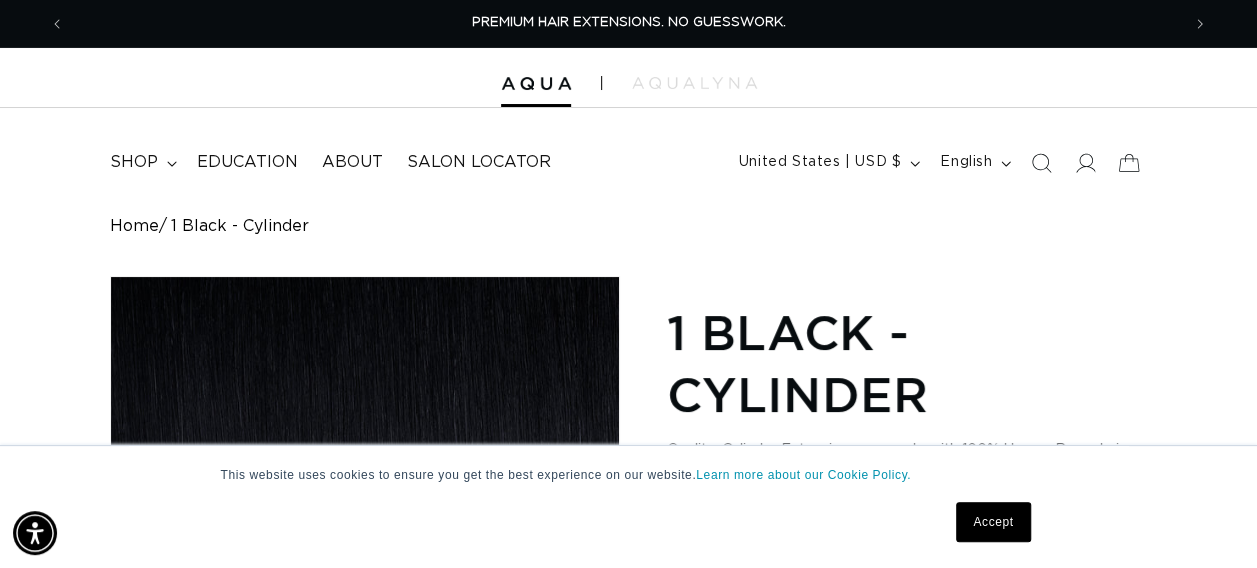 click on "Accept" at bounding box center [993, 522] 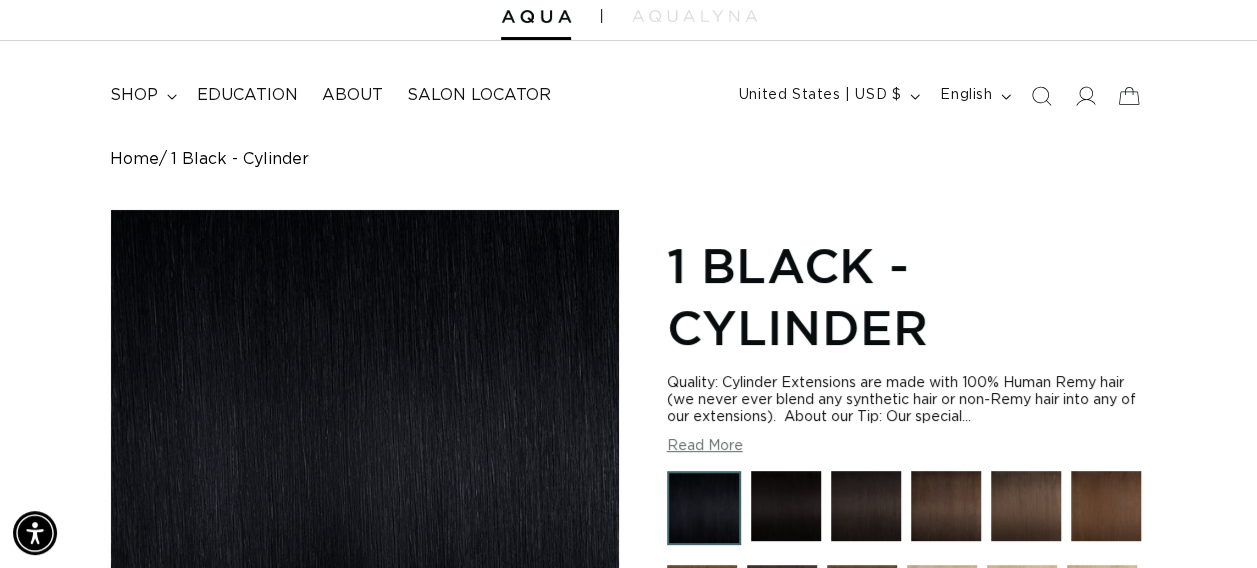 scroll, scrollTop: 124, scrollLeft: 0, axis: vertical 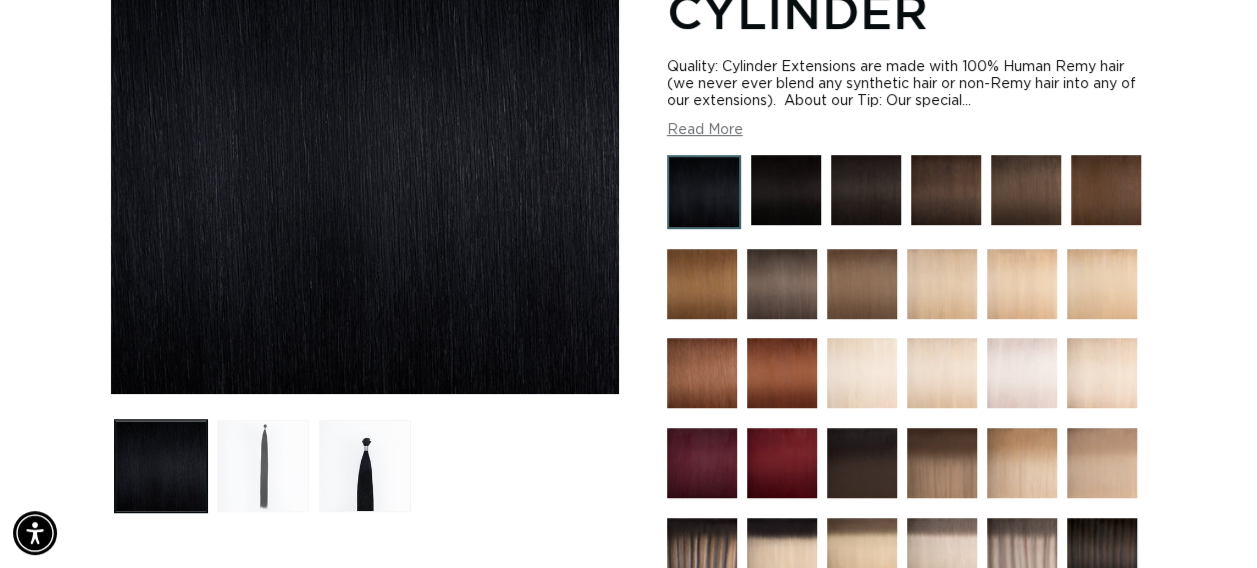 click at bounding box center [263, 466] 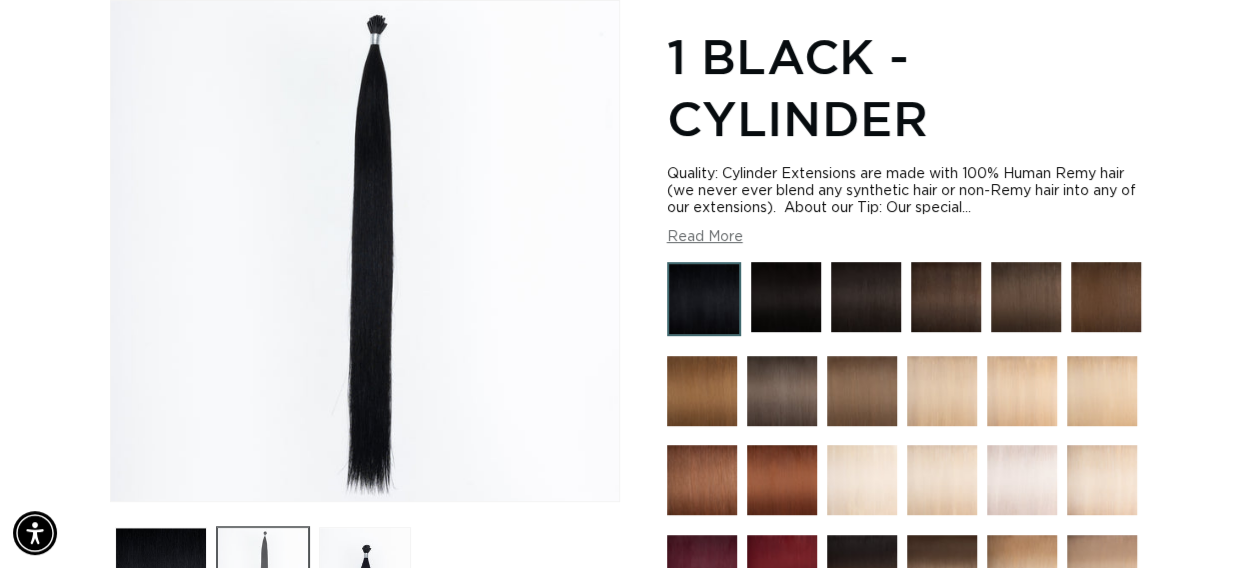 scroll, scrollTop: 276, scrollLeft: 0, axis: vertical 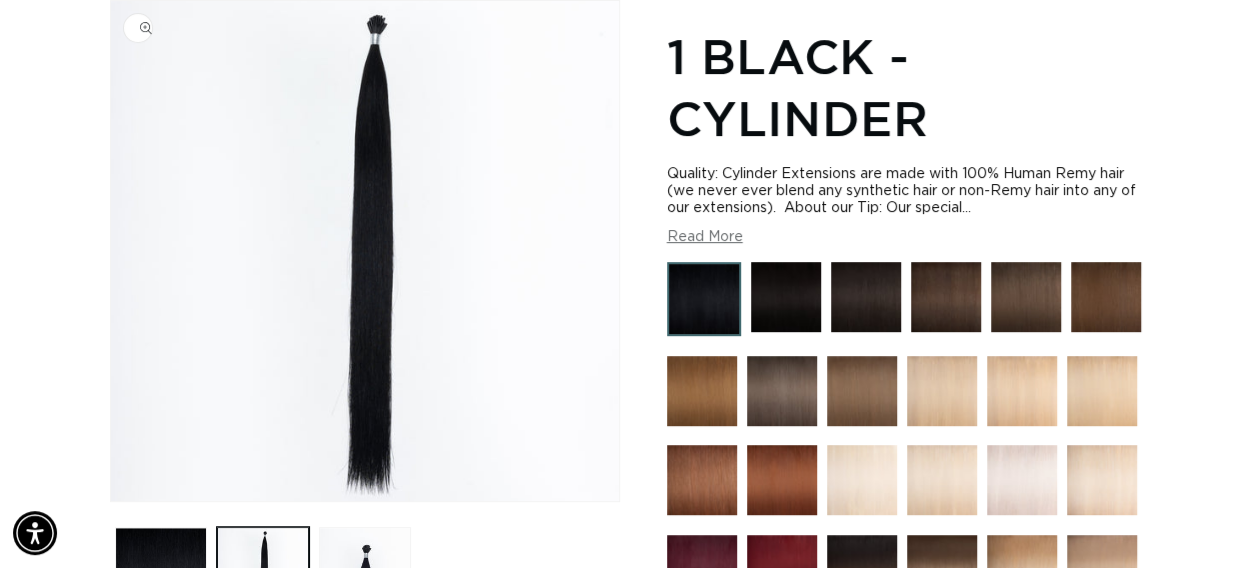 click at bounding box center (365, 251) 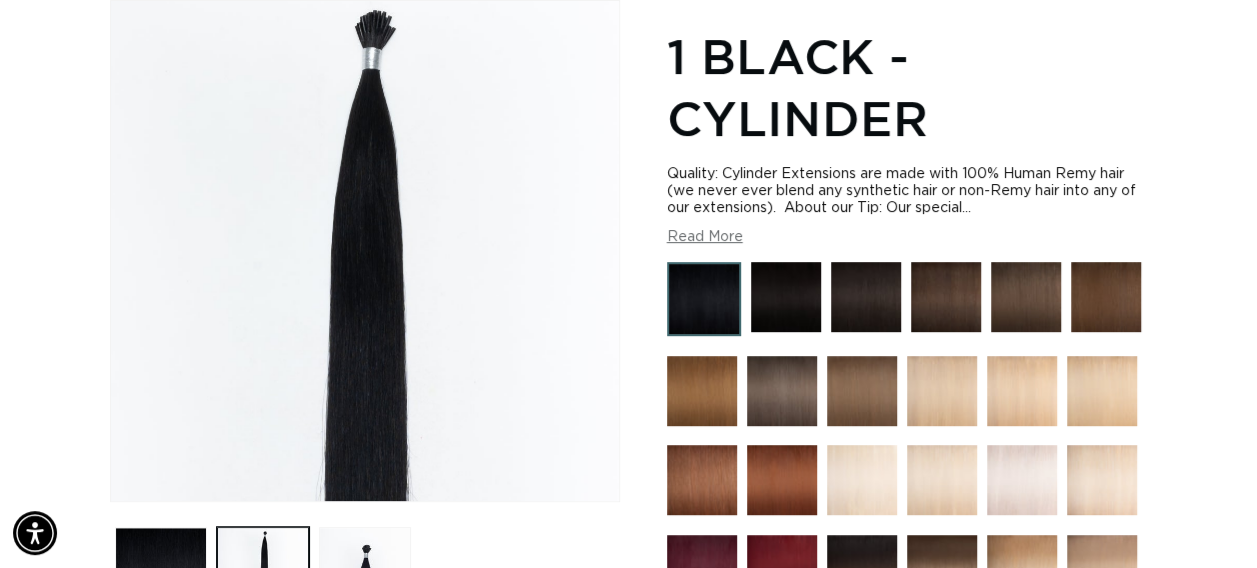 scroll, scrollTop: 0, scrollLeft: 2229, axis: horizontal 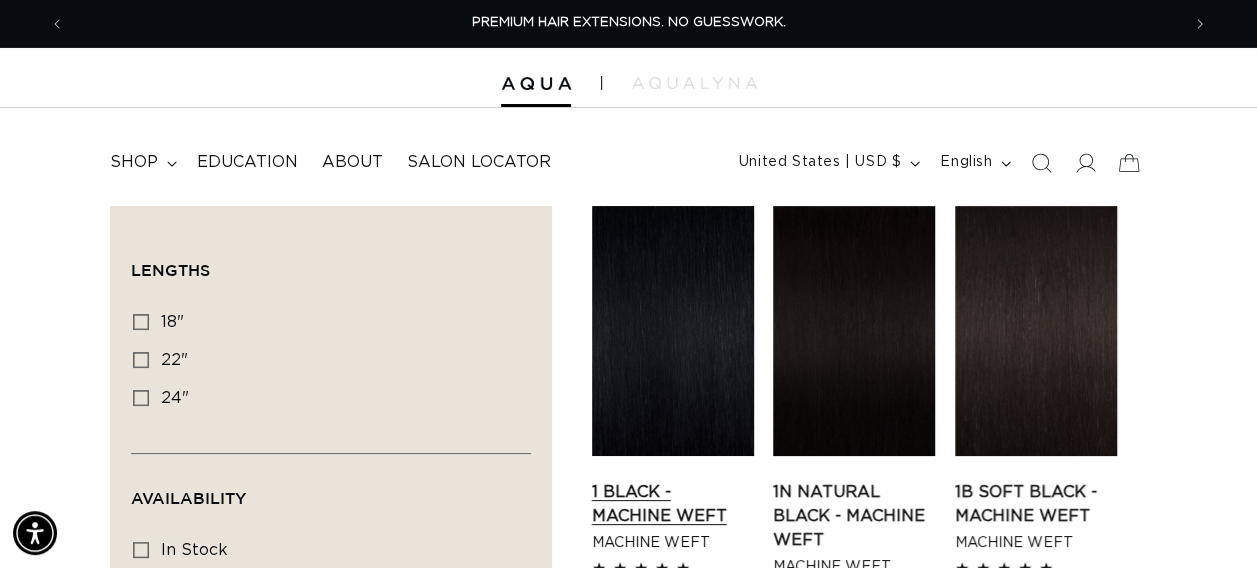 click on "1 Black - Machine Weft" at bounding box center (673, 504) 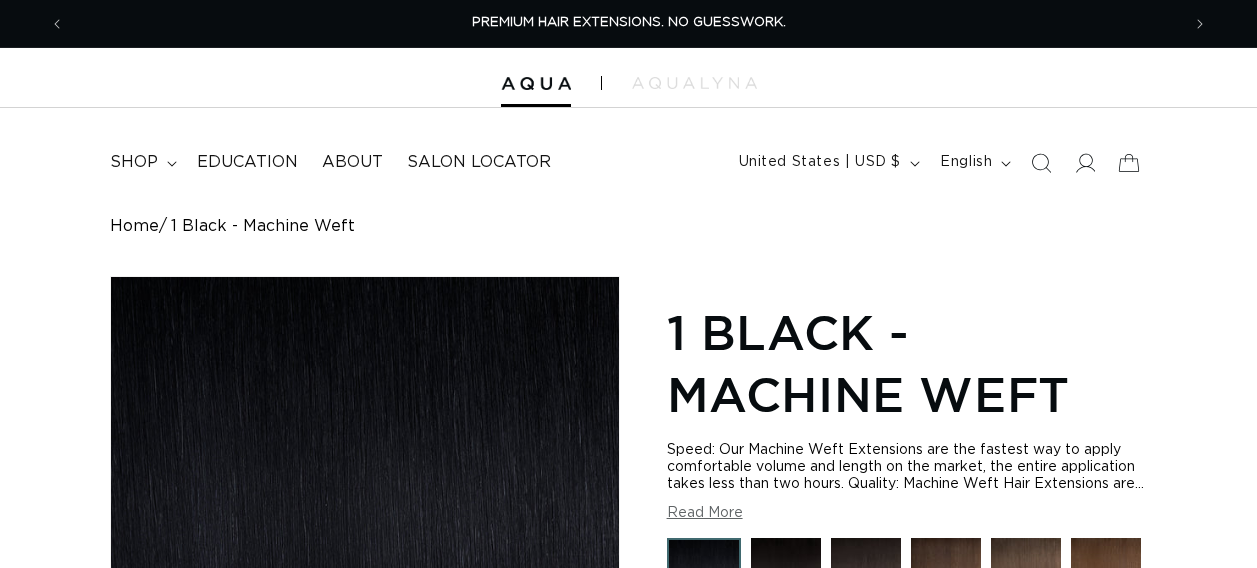 scroll, scrollTop: 0, scrollLeft: 0, axis: both 